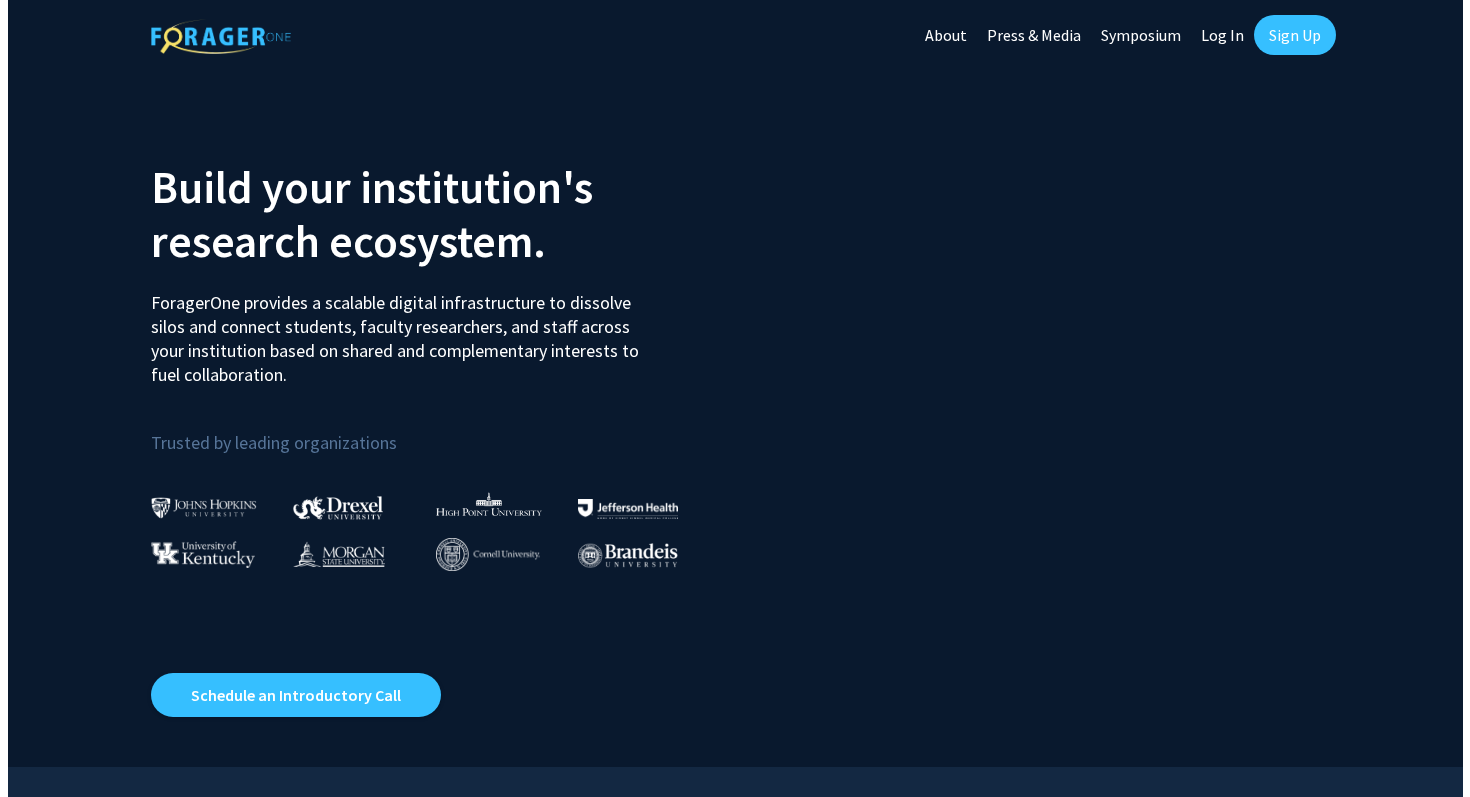 scroll, scrollTop: 0, scrollLeft: 0, axis: both 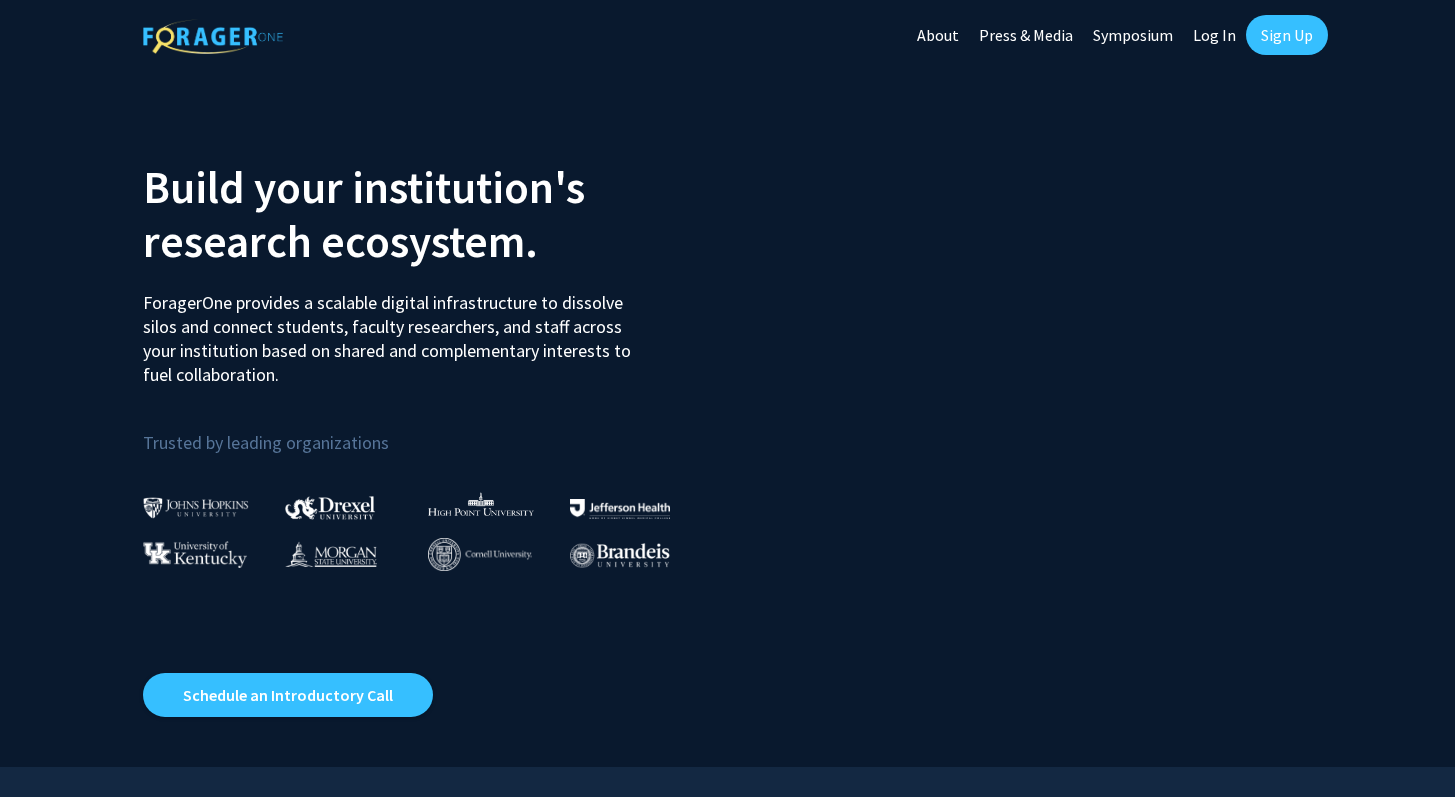 click on "Log In" at bounding box center [1214, 35] 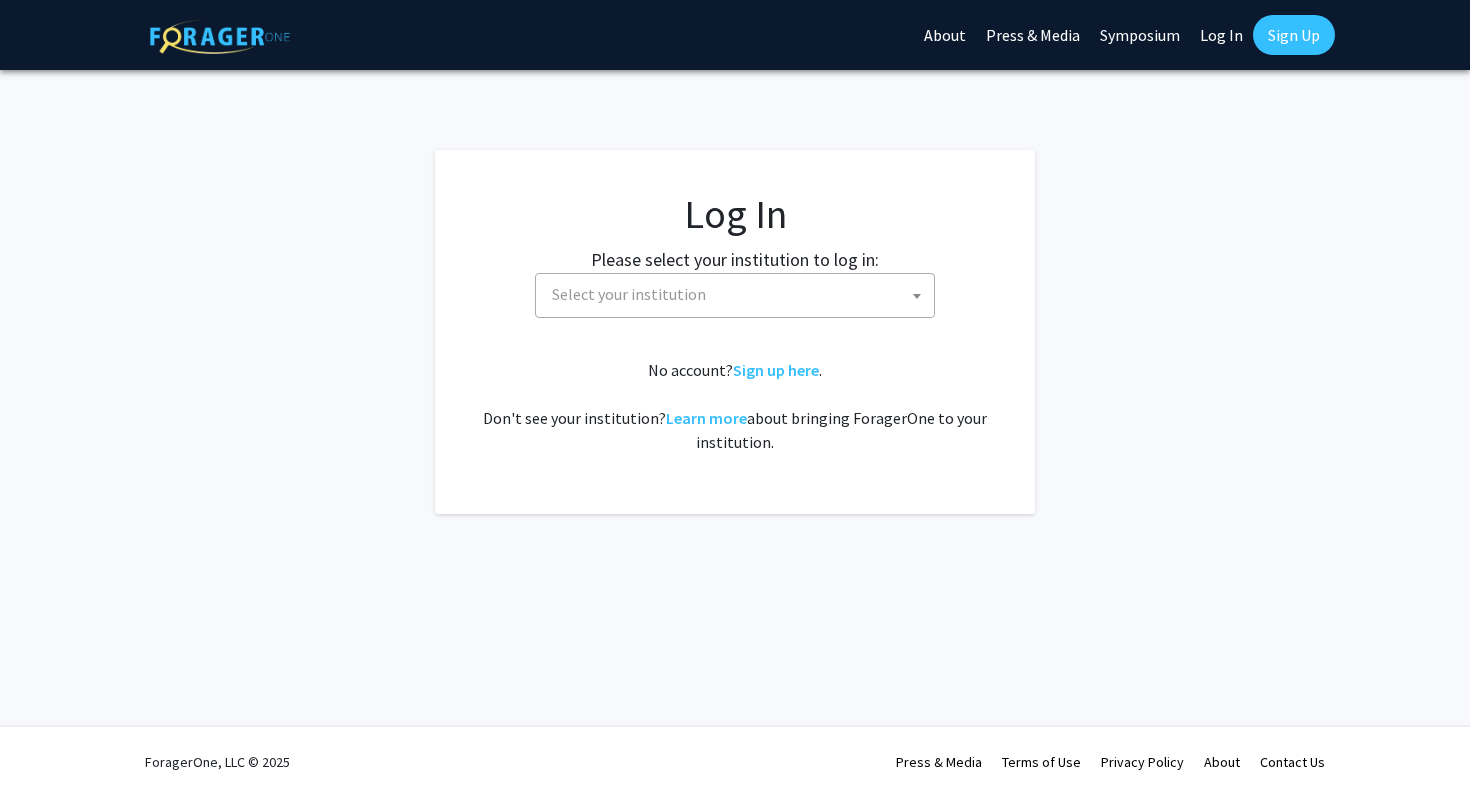 click on "Log In" at bounding box center [1221, 35] 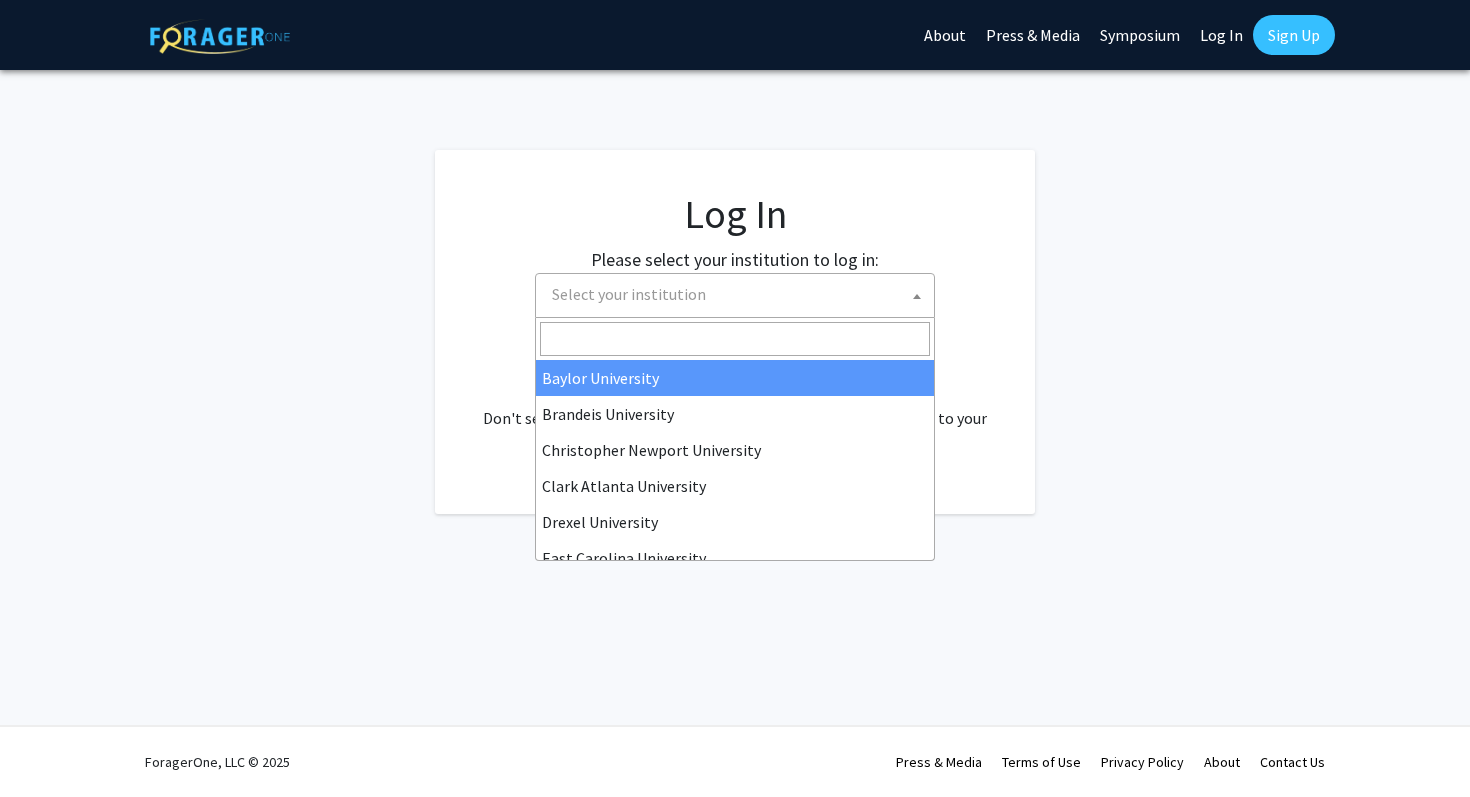 click on "Select your institution" at bounding box center (739, 294) 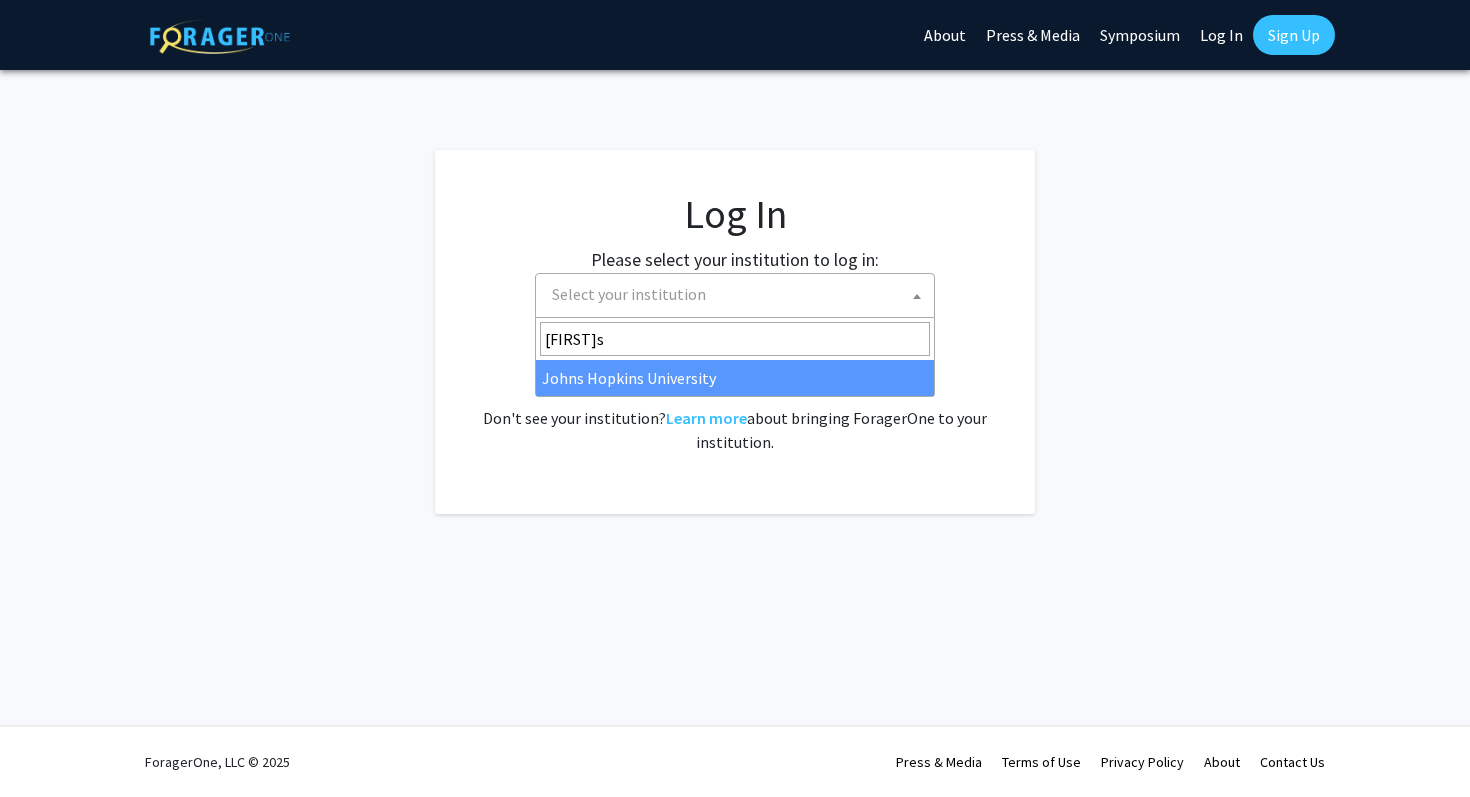type on "[FIRST]s" 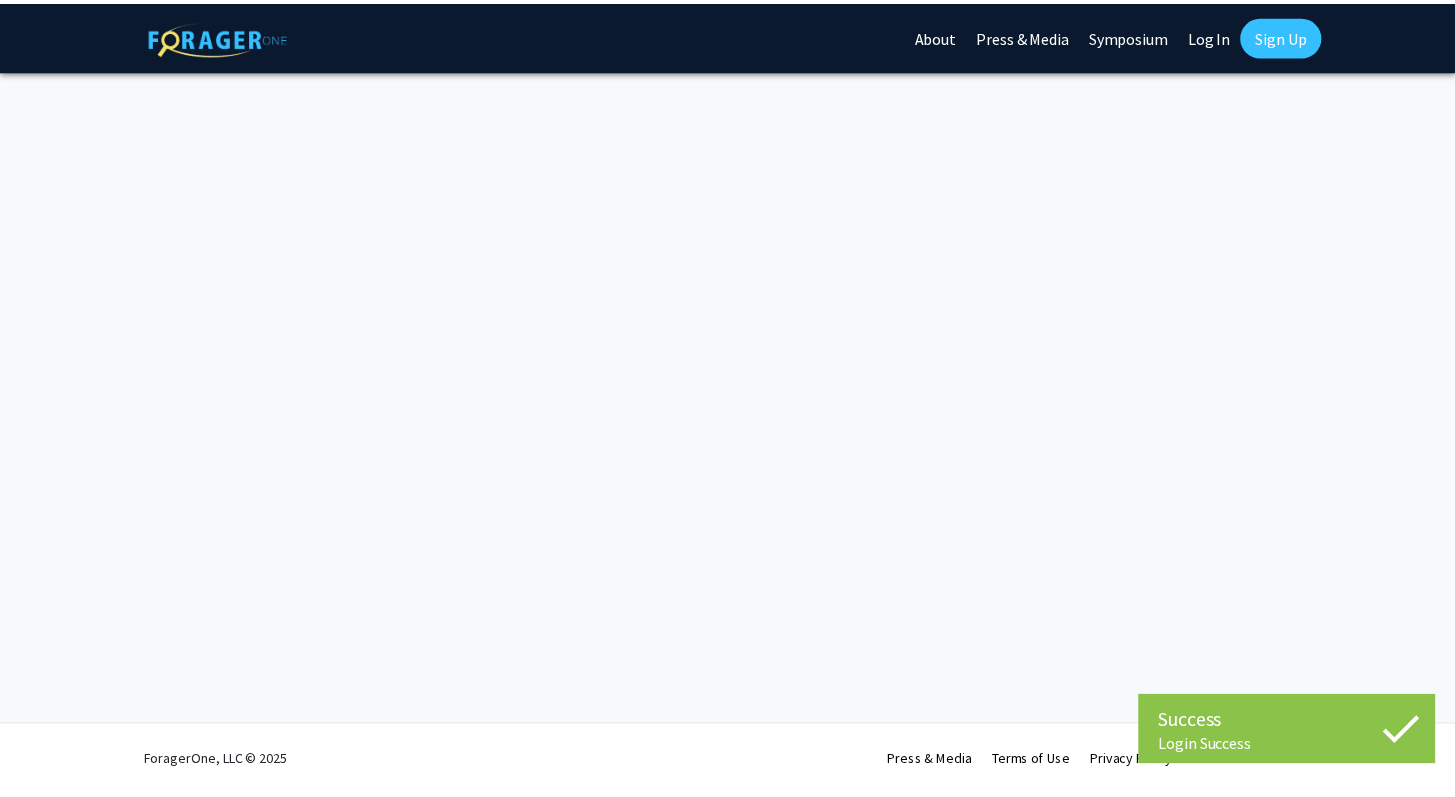 scroll, scrollTop: 0, scrollLeft: 0, axis: both 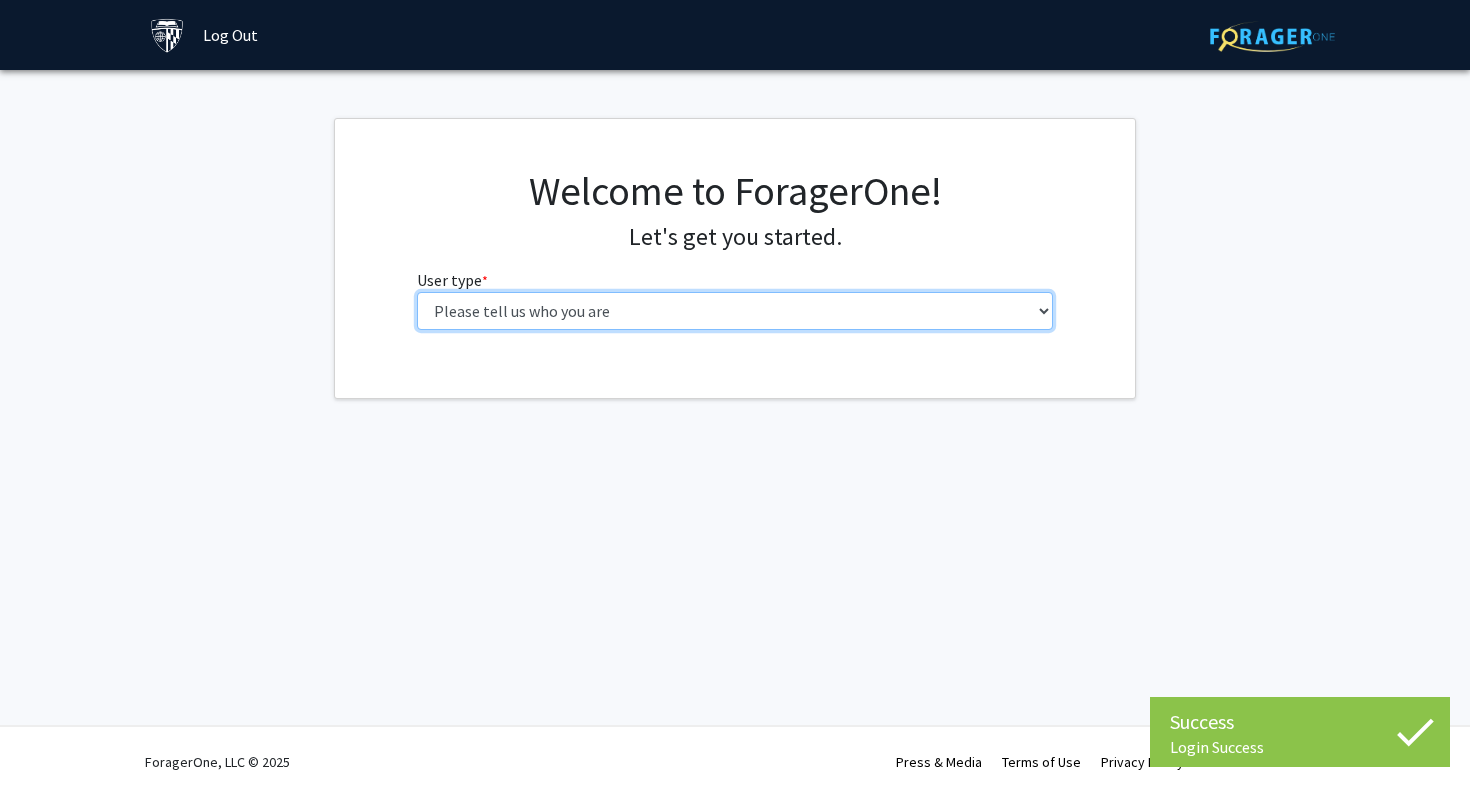 click on "Please tell us who you are  Undergraduate Student   Master's Student   Doctoral Candidate (PhD, MD, DMD, PharmD, etc.)   Postdoctoral Researcher / Research Staff / Medical Resident / Medical Fellow   Faculty   Administrative Staff" at bounding box center [735, 311] 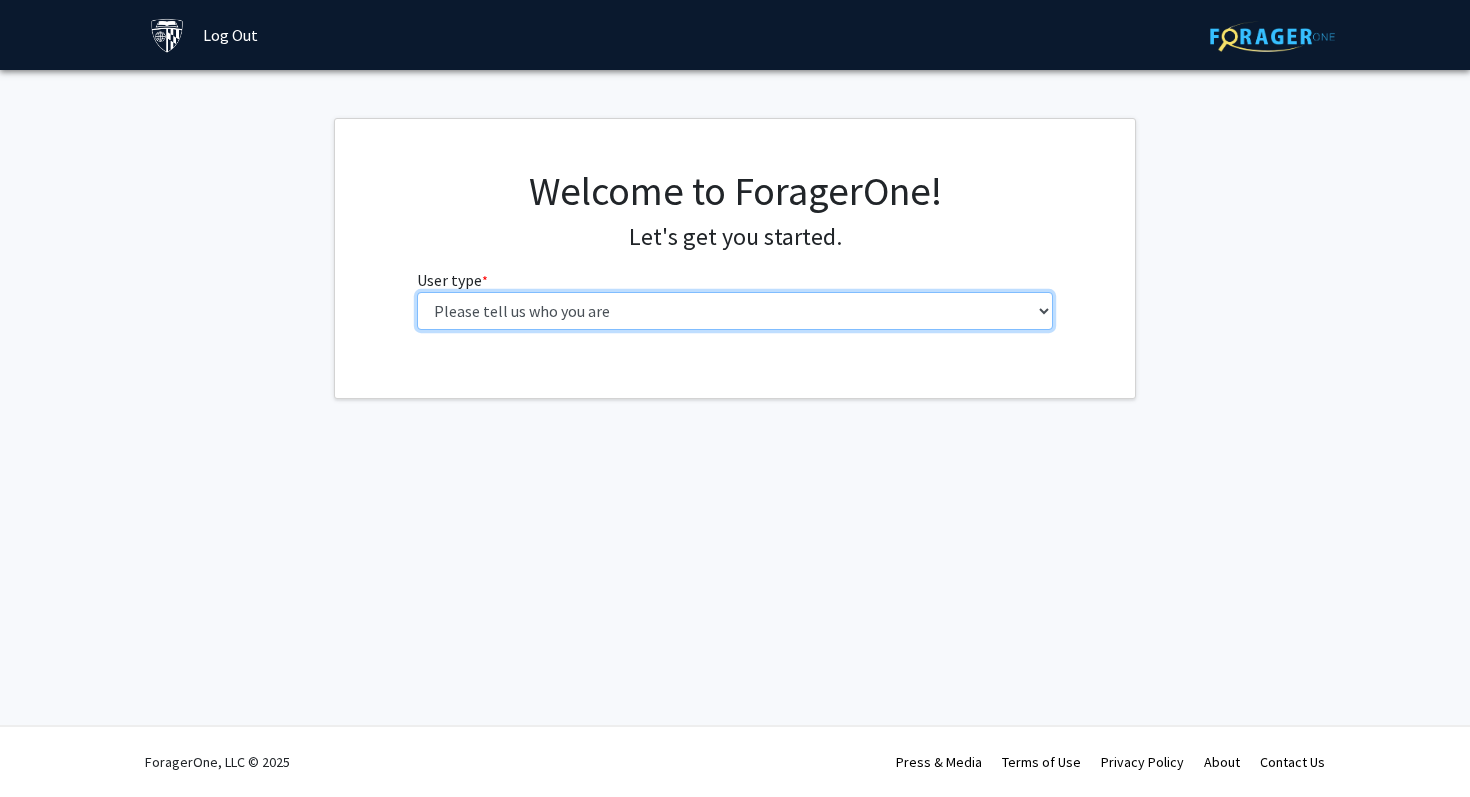 select on "1: undergrad" 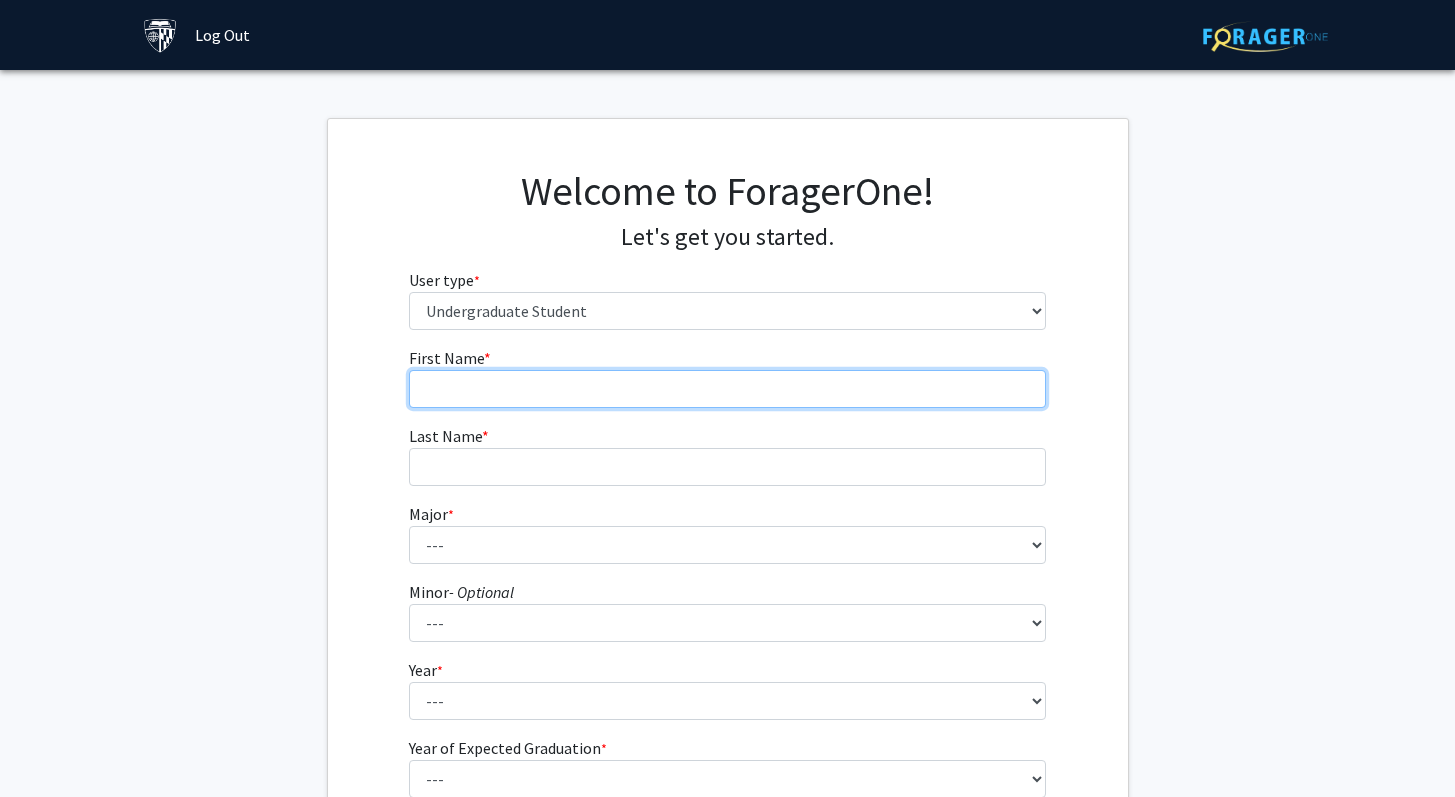 click on "First Name * required" at bounding box center (727, 389) 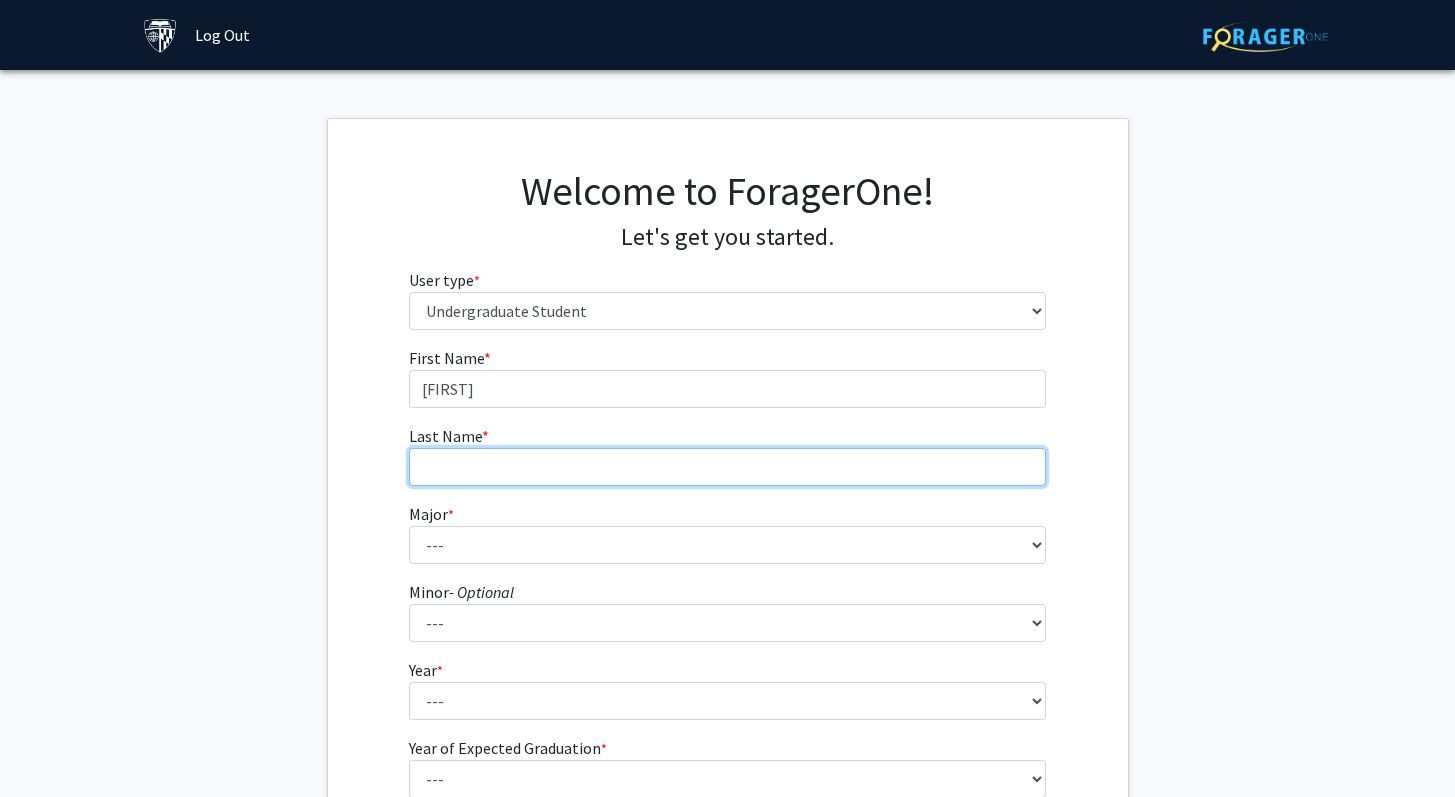 type on "Johnson" 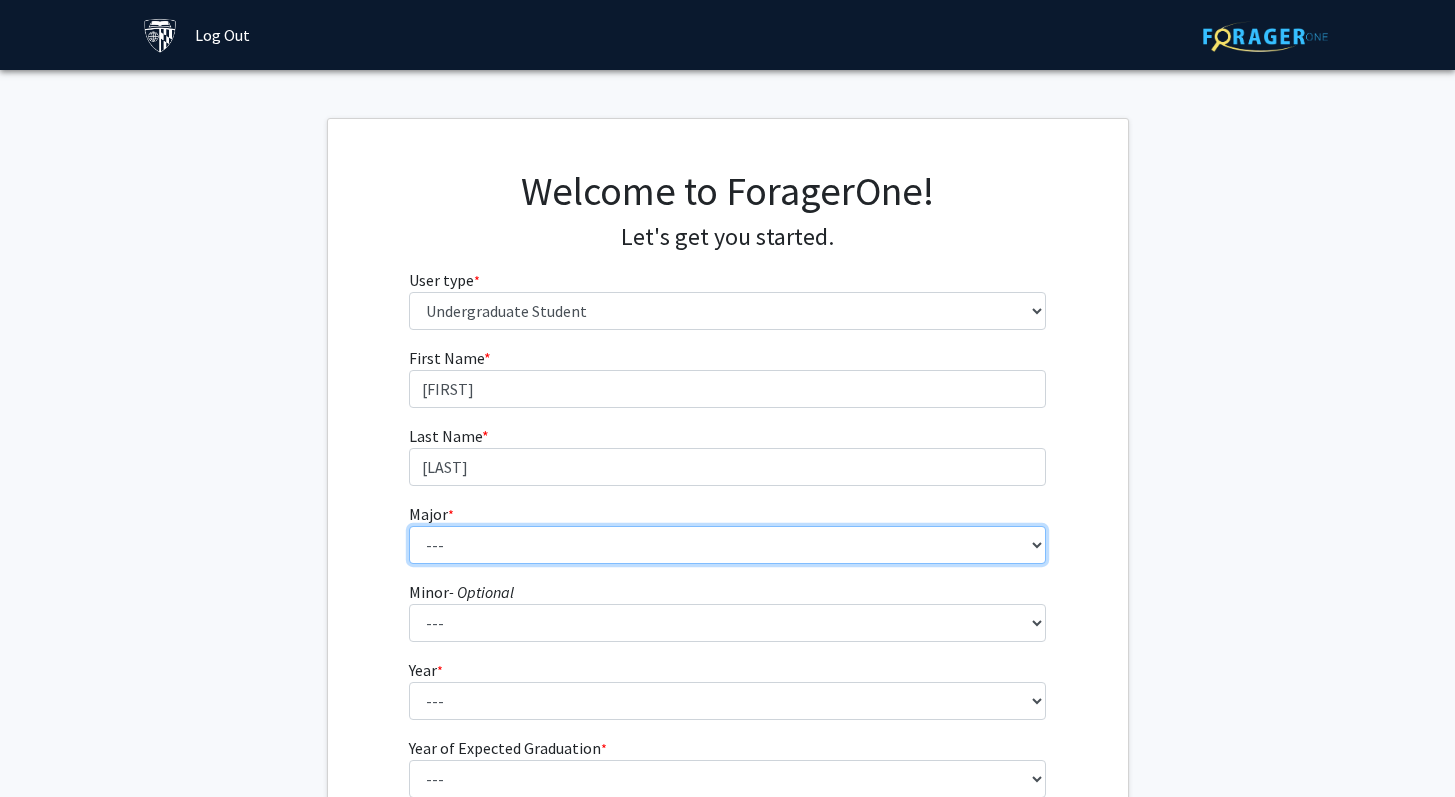 click on "---  Africana Studies   Anthropology   Applied Mathematics & Statistics   Archaeology   Behavioral Biology   Biology   Biomedical Engineering   Biophysics   Chemical & Biomolecular Engineering   Chemistry   Civil Engineering   Classics   Cognitive Science   Computer Engineering   Computer Science   Earth & Planetary Sciences   East Asian Studies   Economics   Electrical Engineering   Engineering Mechanics   English   Environmental Engineering   Environmental Science   Film & Media Studies   French   General Engineering   Geography   German   Global Environmental Change & Sustainability   History   History of Art   History of Science & Technology   Interdisciplinary Studies   International Studies   Italian   Latin American Studies   Materials Science & Engineering   Mathematics   Mechanical Engineering   Medicine, Science & the Humanities   Molecular & Cellular Biology   Music   Natural Sciences   Near Eastern Studies   Neuroscience   Philosophy   Physics   Political Science   Psychology   Romance Languages" at bounding box center (727, 545) 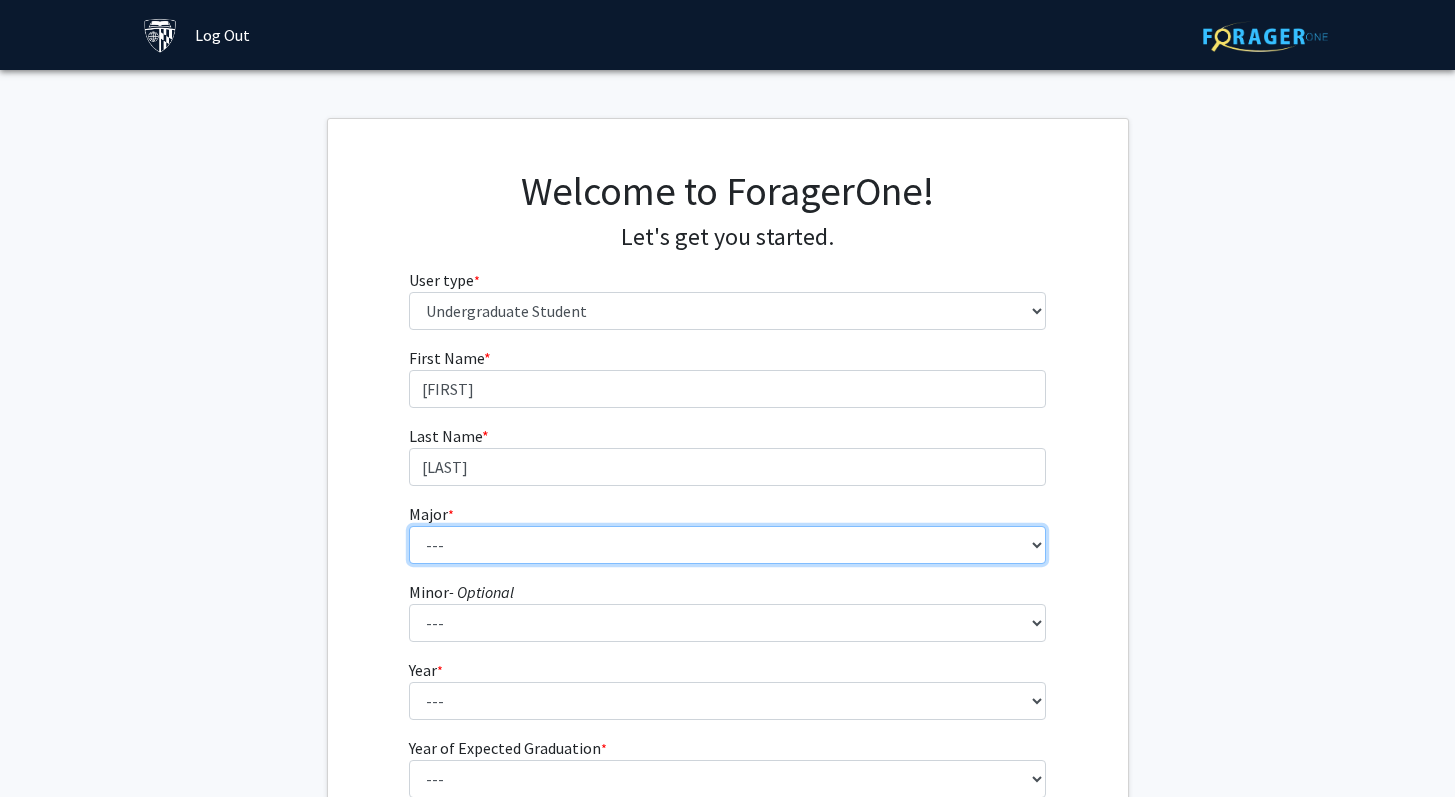 select on "11: 26" 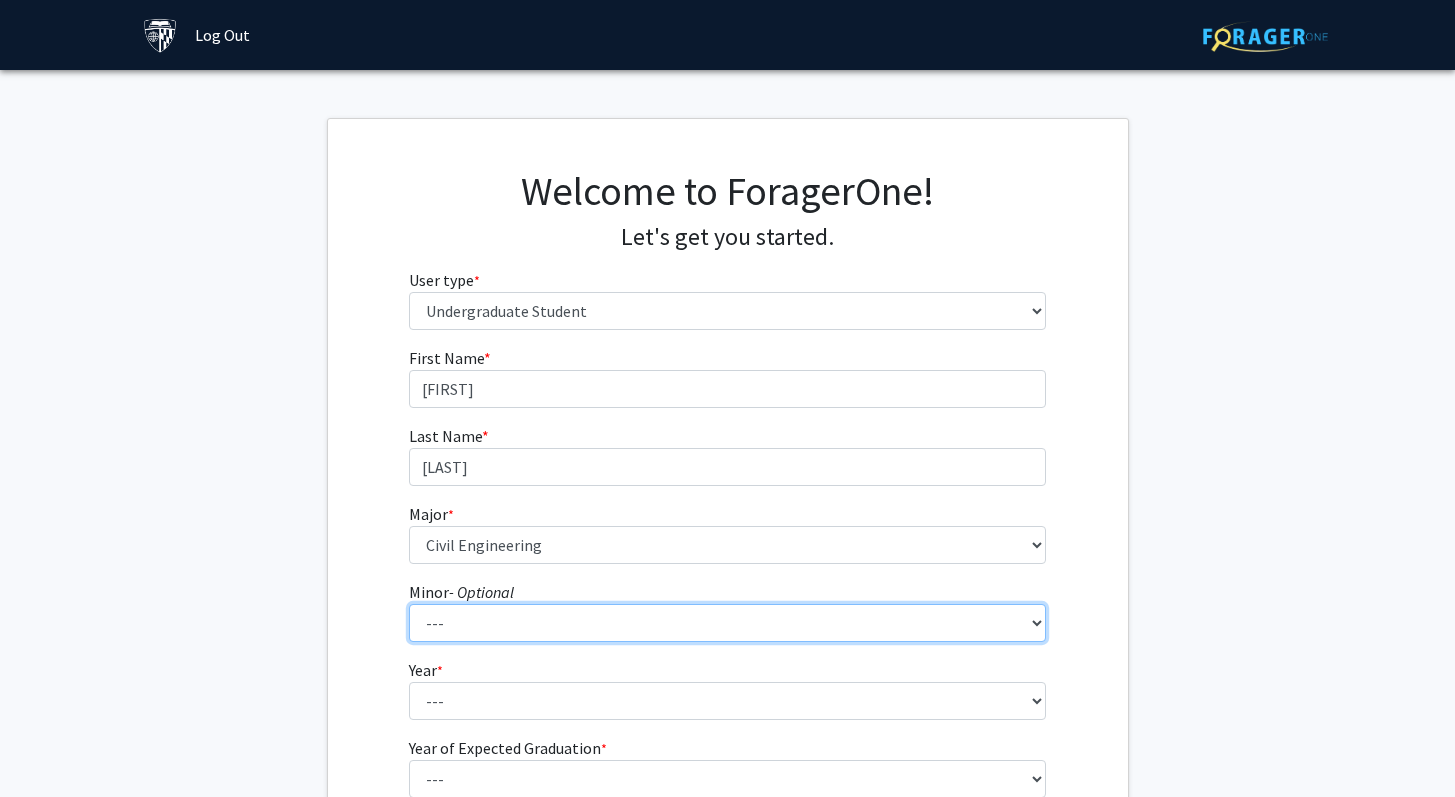click on "---  Accounting and Financial Management   Africana Studies   Anthropology   Applied Mathematics & Statistics   Bioethics   Business   Civil Engineering   Classics   Computational Medicine   Computer Integrated Surgery   Computer Science   Earth & Planetary Sciences   Economics   Engineering for Sustainable Development   English   Entrepreneurship & Management   Environmental Engineering   Film & Media Studies   Financial Economics   French   German   Global Environmental Change & Sustainability   History   History of Art   History of Science & Technology   Islamic Studies   Italian   Jewish Studies   Latin American Studies   Linguistics   Marketing & Communications   Mathematics   Museums & Society   Music   Near Eastern Studies   Philosophy   Physics   Psychology   Robotics   Social Policy   Space Science & Engineering   Spanish for the Professions   Spanish Language & Hispanic Culture   Theatre Arts & Studies   Visual Arts   Women, Gender, and Sexuality" at bounding box center [727, 623] 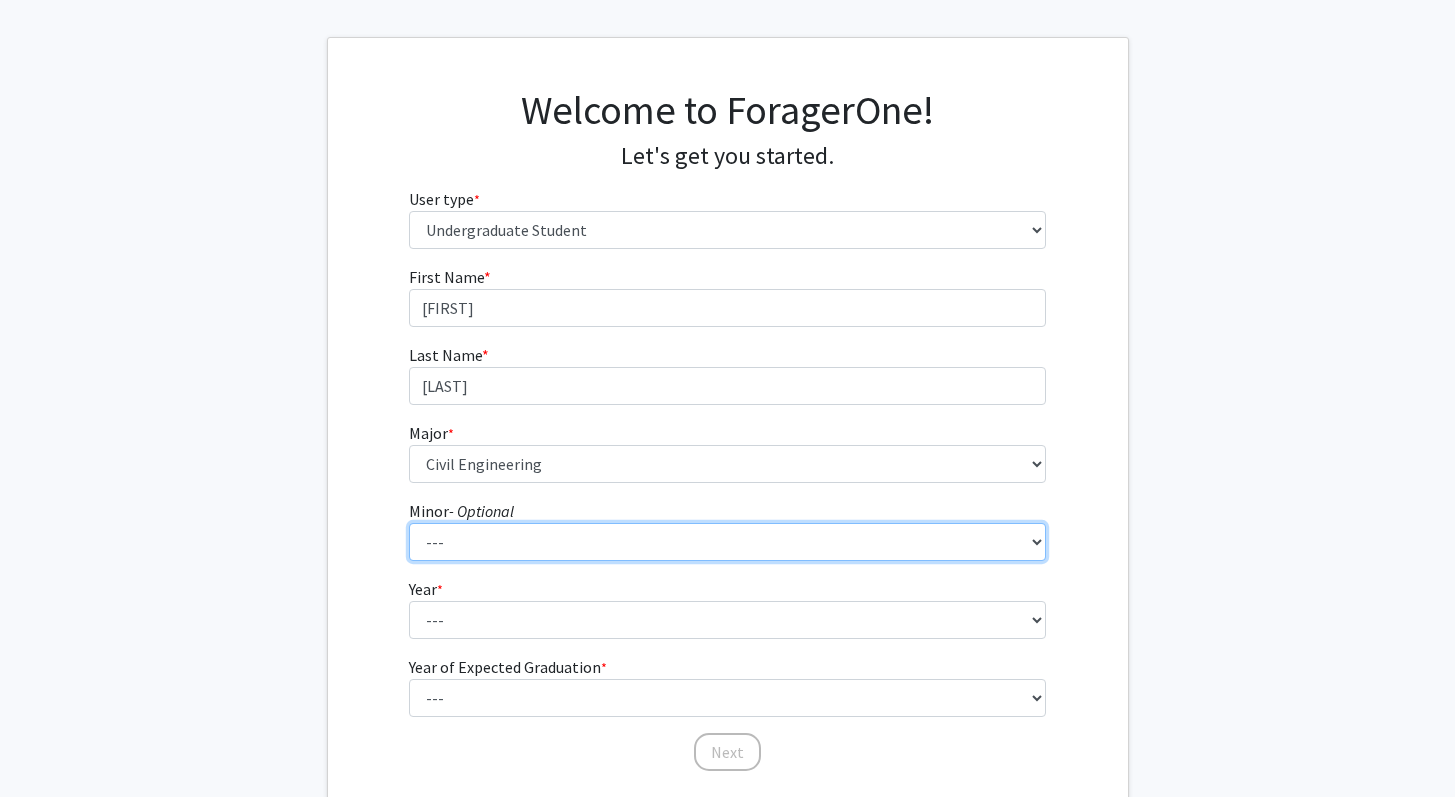 scroll, scrollTop: 105, scrollLeft: 0, axis: vertical 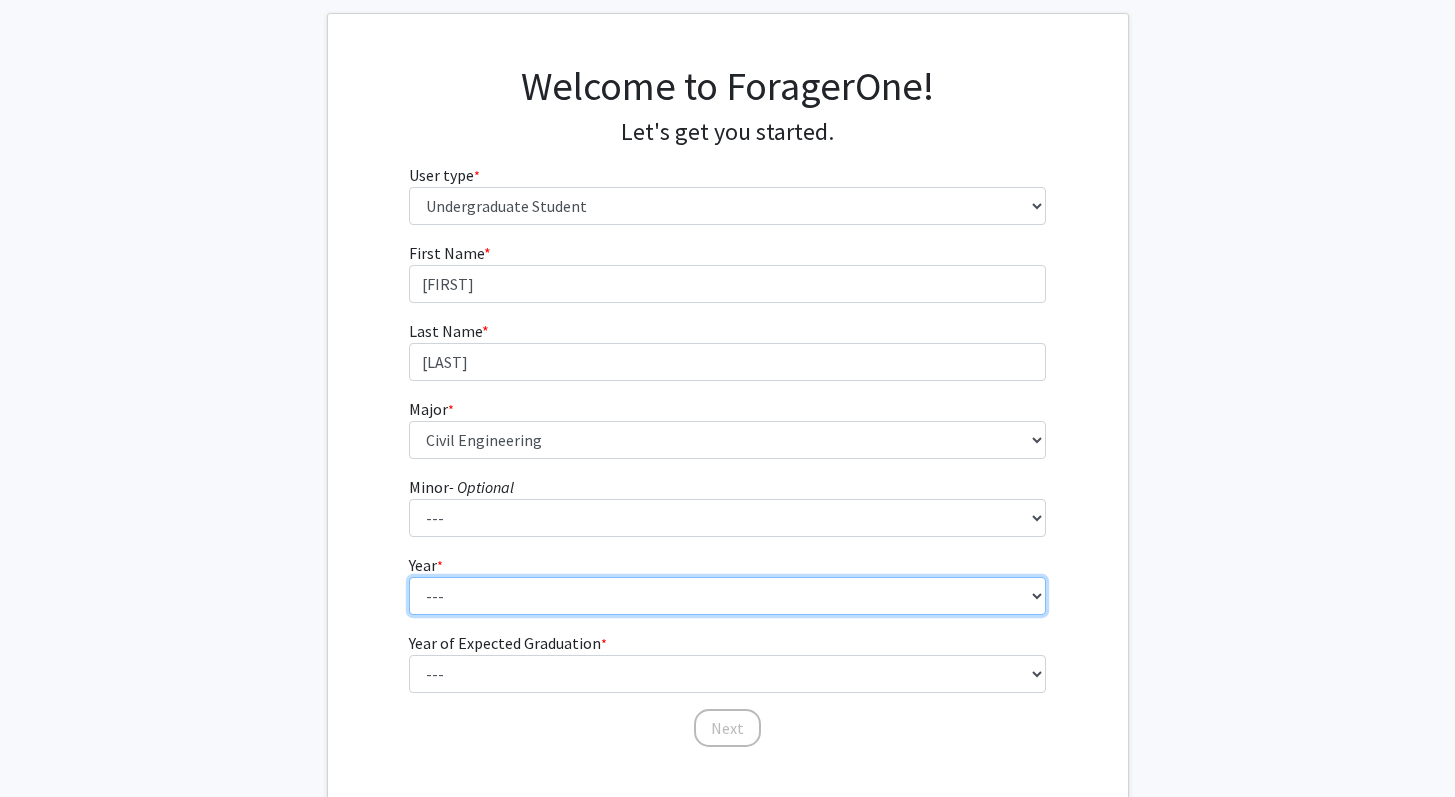 click on "---  First-year   Sophomore   Junior   Senior   Postbaccalaureate Certificate" at bounding box center [727, 596] 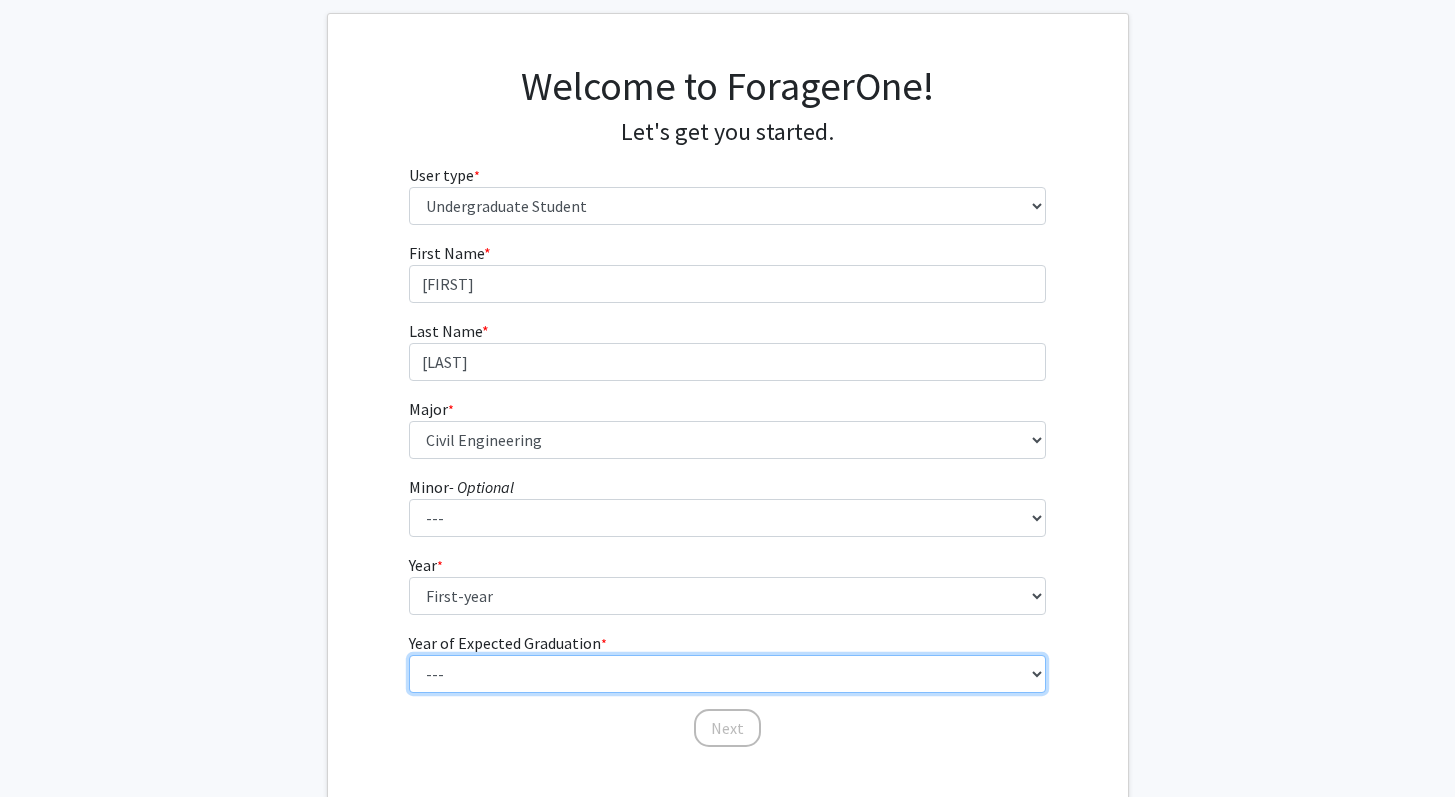 click on "---  2025   2026   2027   2028   2029   2030   2031   2032   2033   2034" at bounding box center (727, 674) 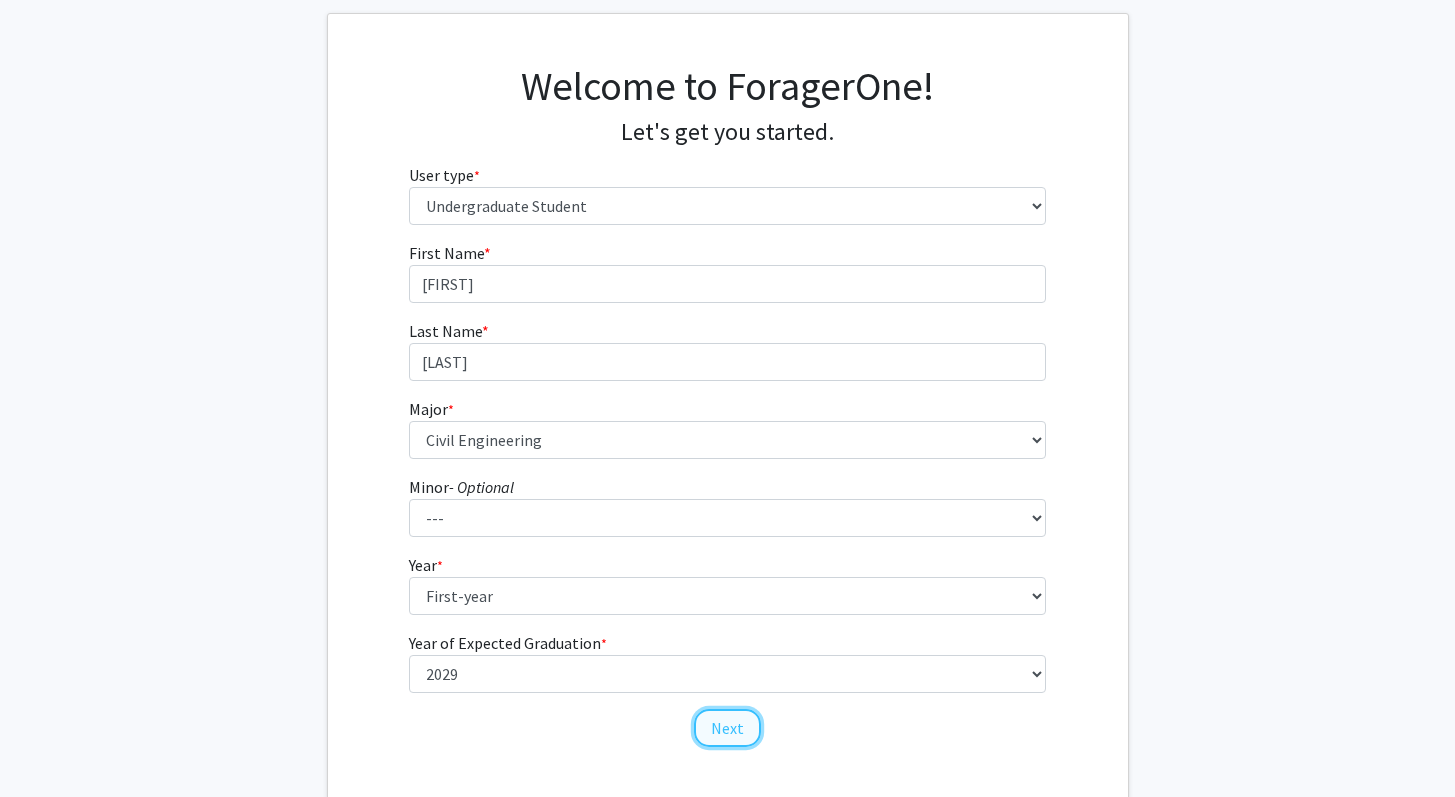 click on "Next" at bounding box center (727, 728) 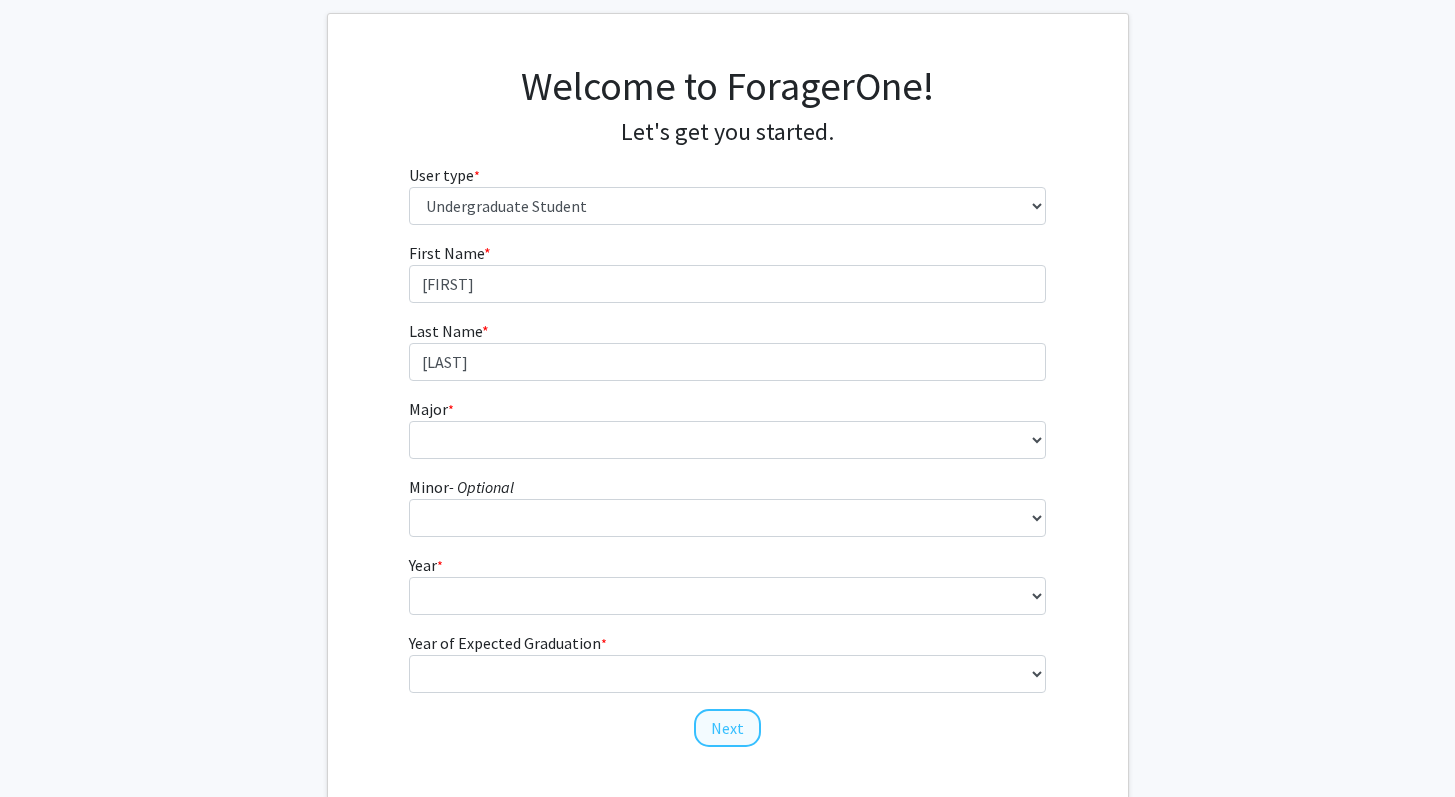 scroll, scrollTop: 0, scrollLeft: 0, axis: both 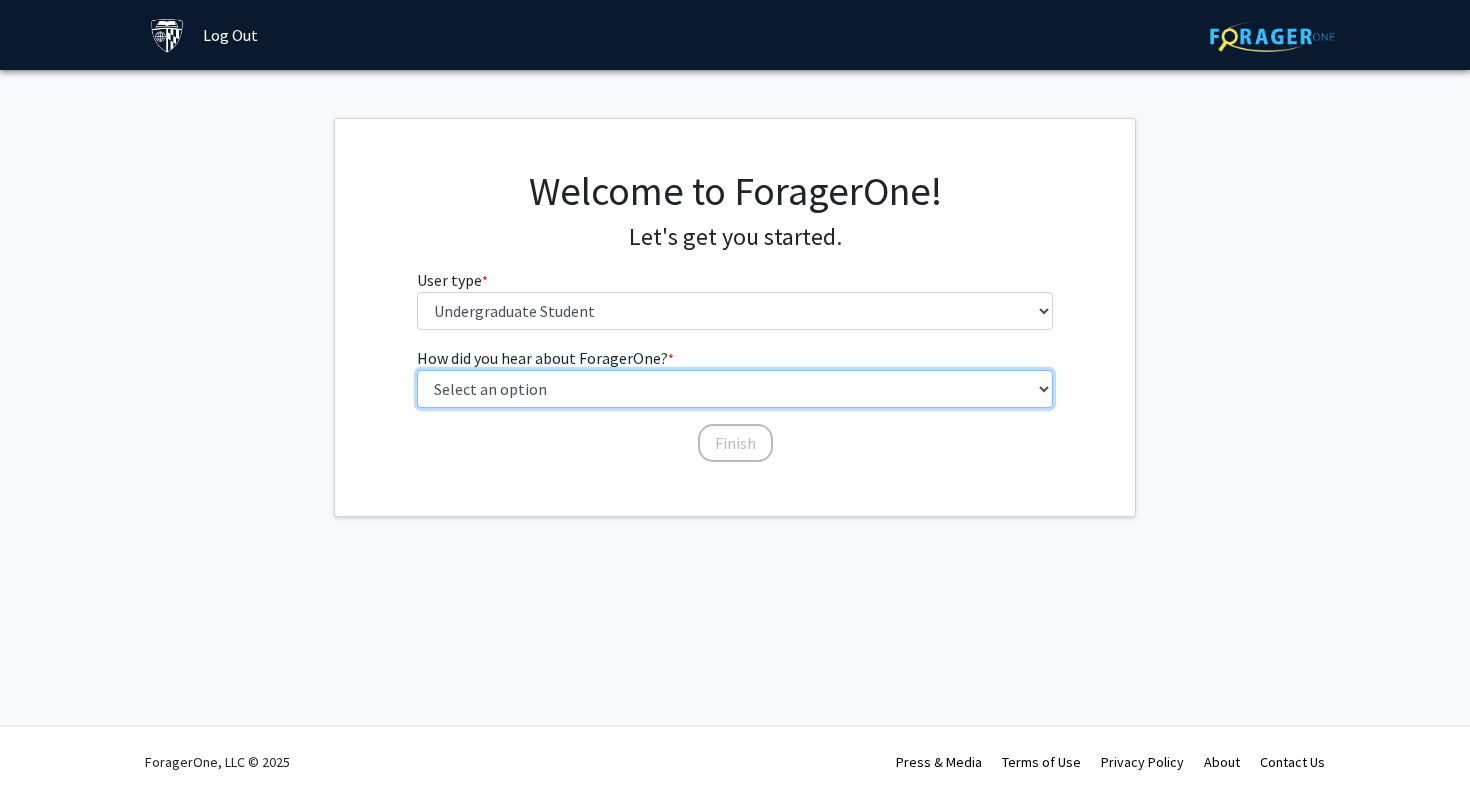 click on "Select an option  Peer/student recommendation   Faculty/staff recommendation   University website   University email or newsletter   Other" at bounding box center [735, 389] 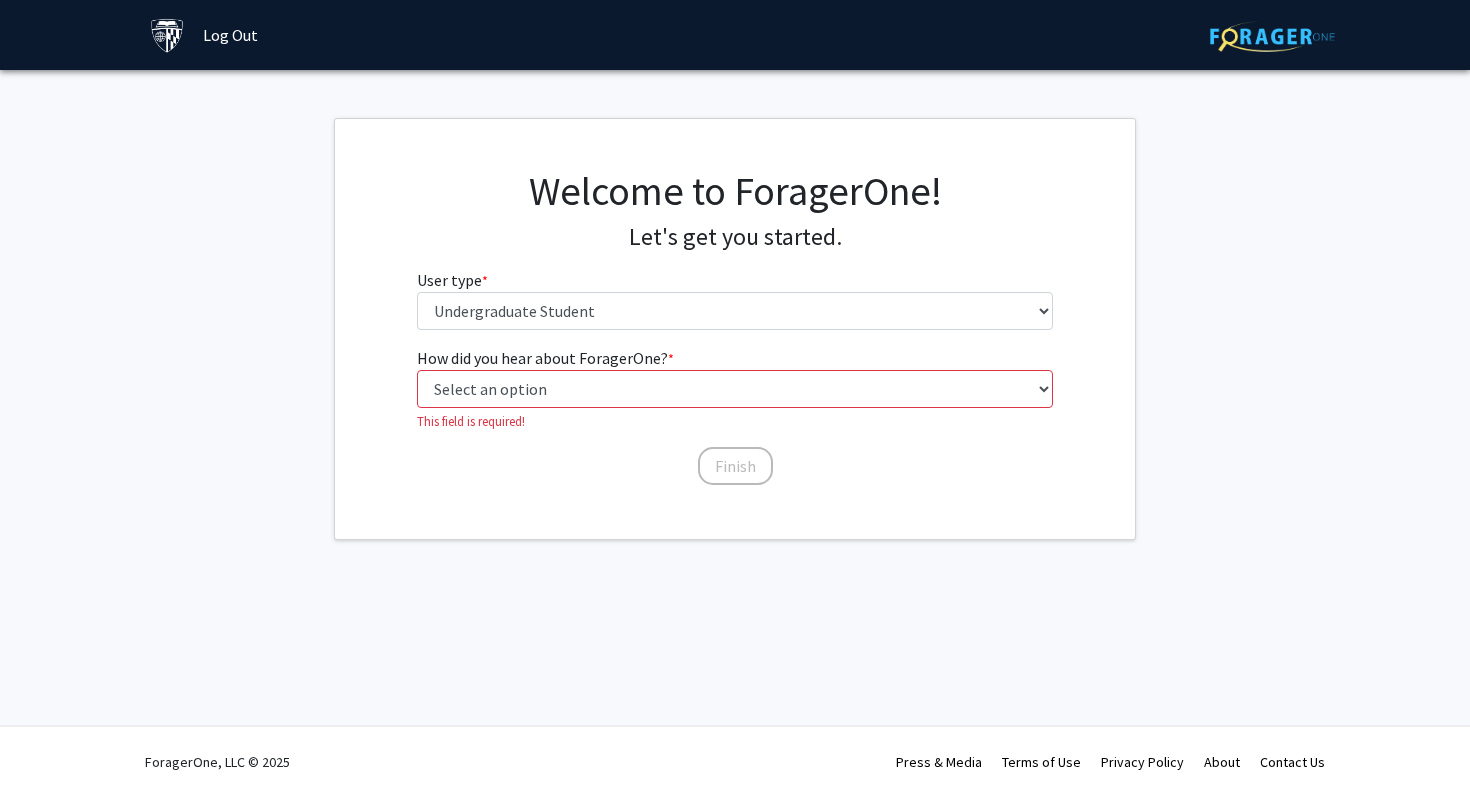 click on "How did you hear about ForagerOne?  * required Select an option  Peer/student recommendation   Faculty/staff recommendation   University website   University email or newsletter   Other   This field is required!
Finish" at bounding box center (735, 406) 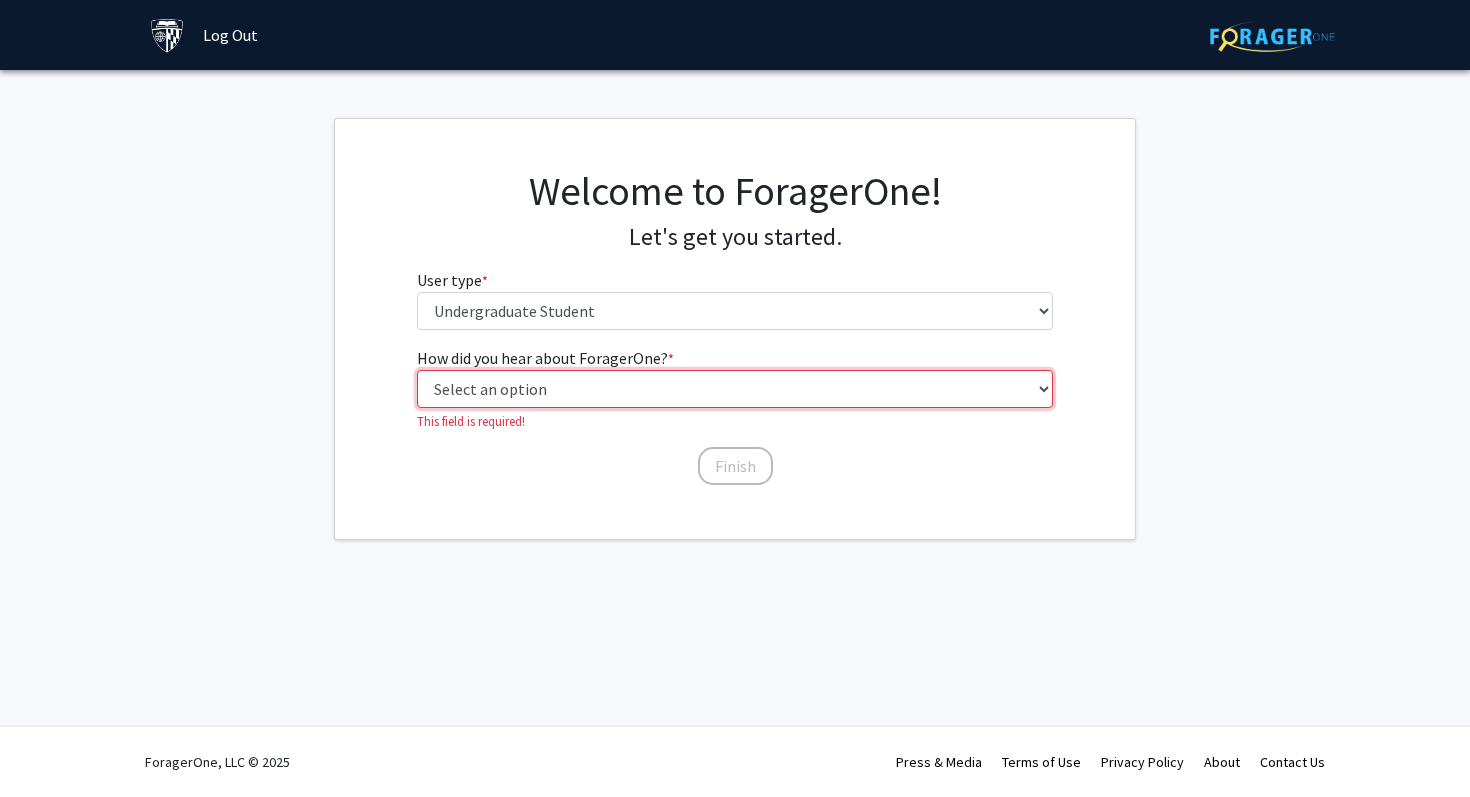 click on "Select an option  Peer/student recommendation   Faculty/staff recommendation   University website   University email or newsletter   Other" at bounding box center [735, 389] 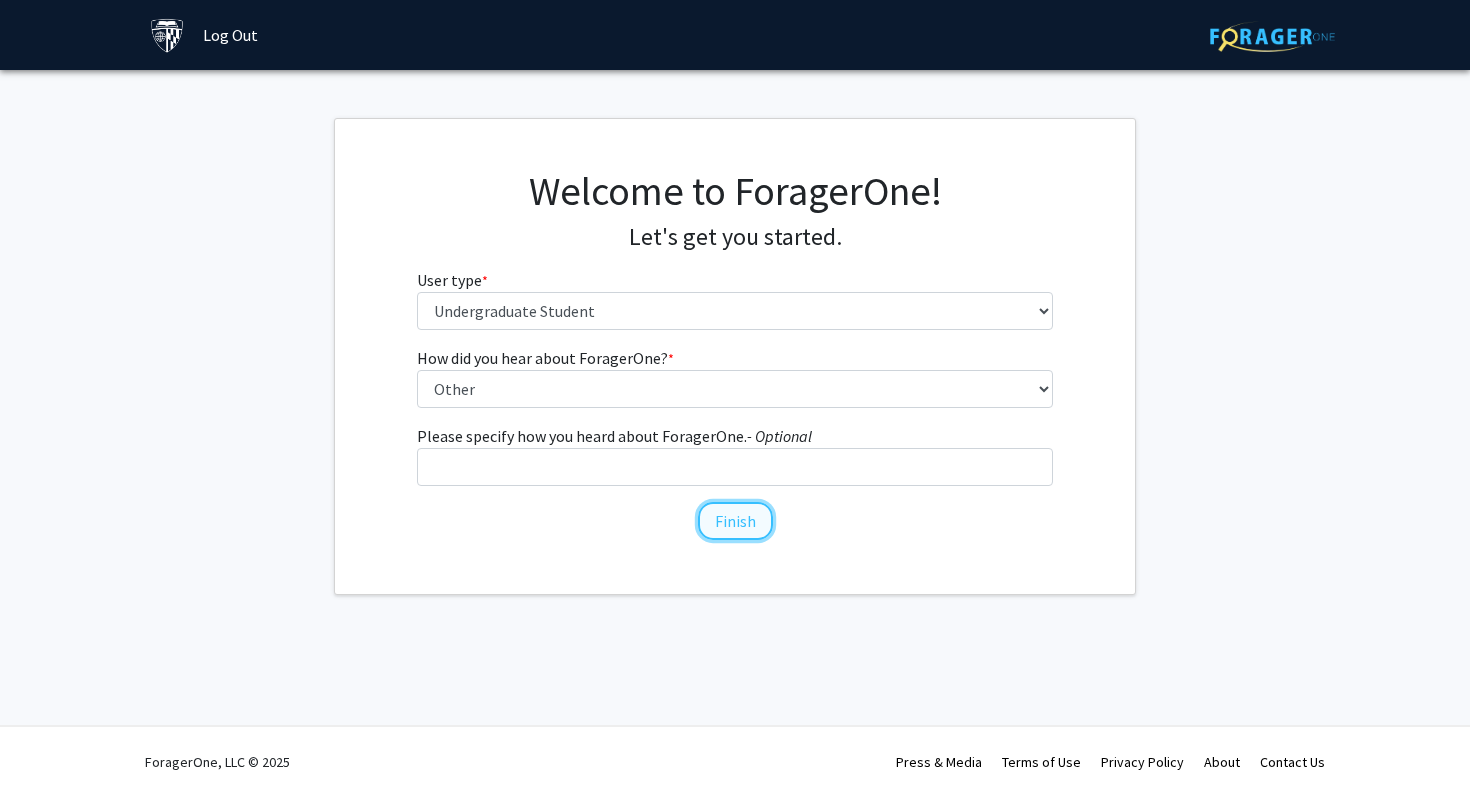 click on "Finish" at bounding box center (735, 521) 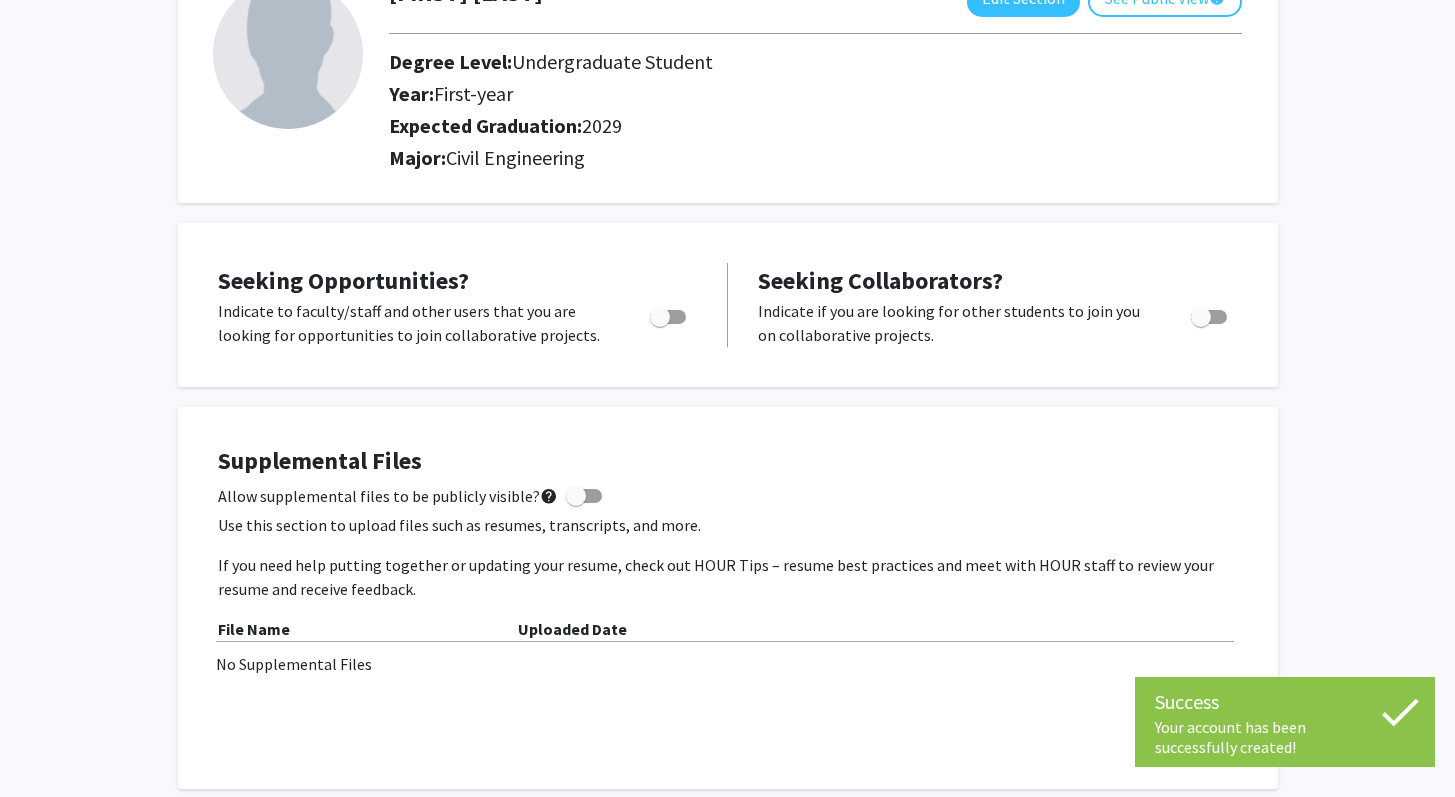 scroll, scrollTop: 175, scrollLeft: 0, axis: vertical 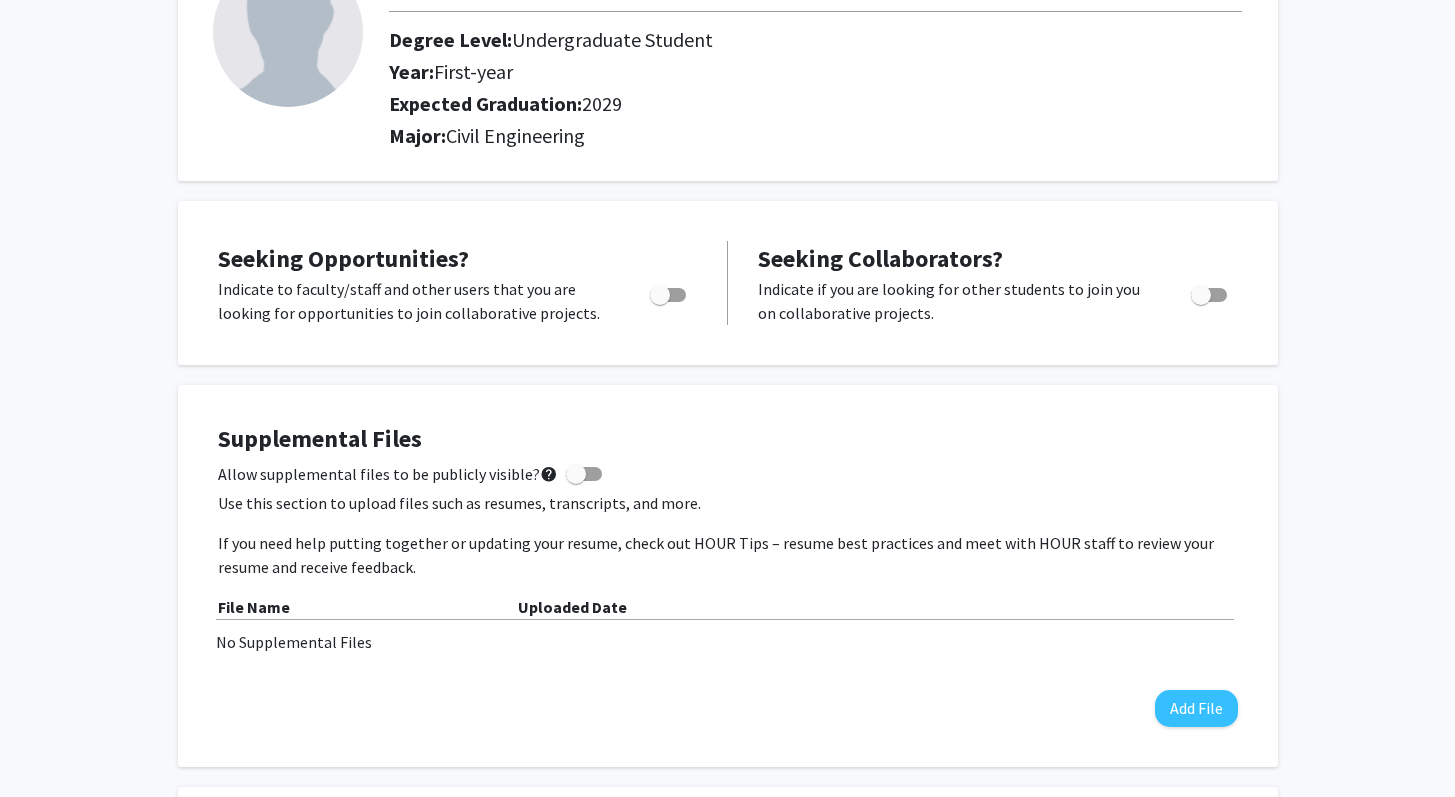 click at bounding box center [660, 295] 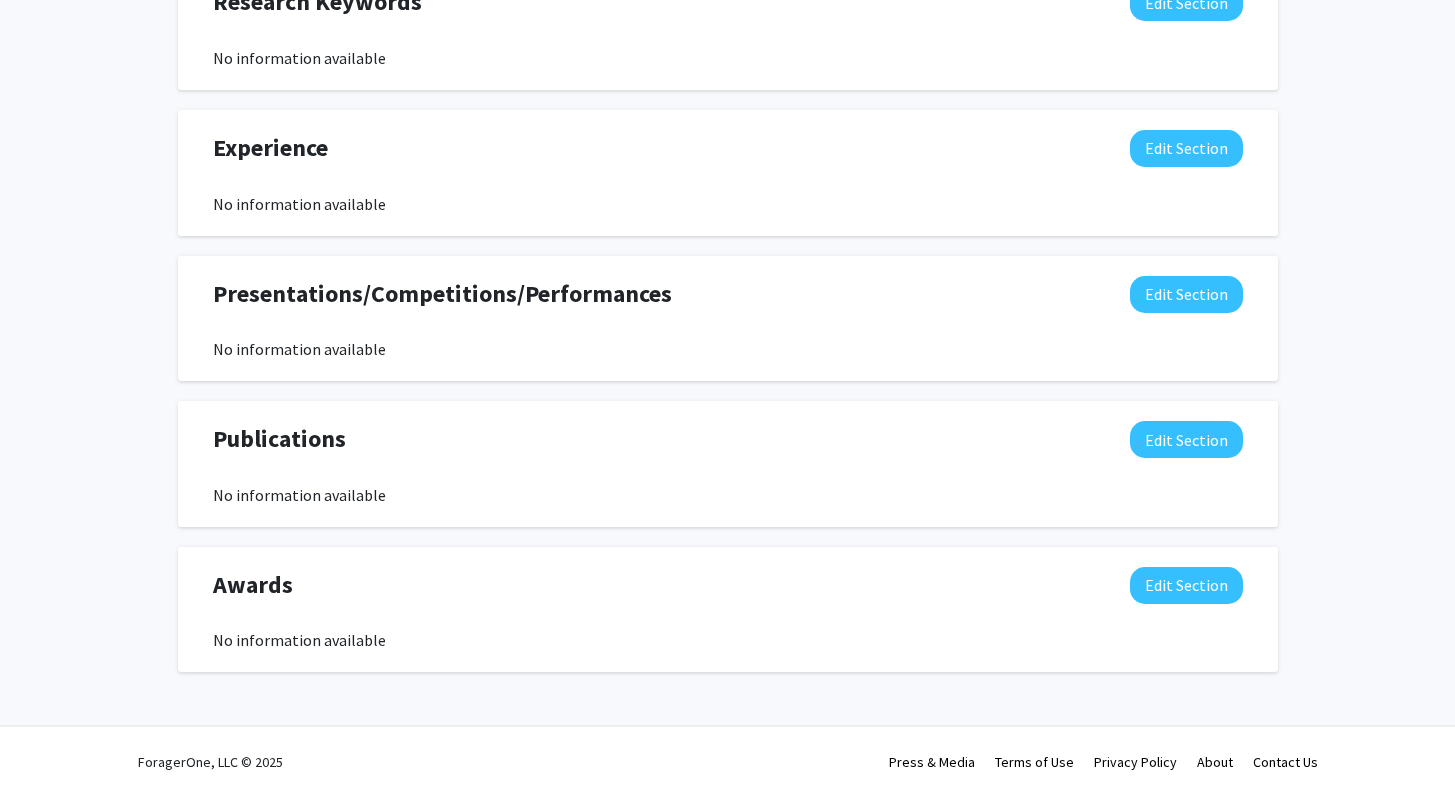 scroll, scrollTop: 0, scrollLeft: 0, axis: both 